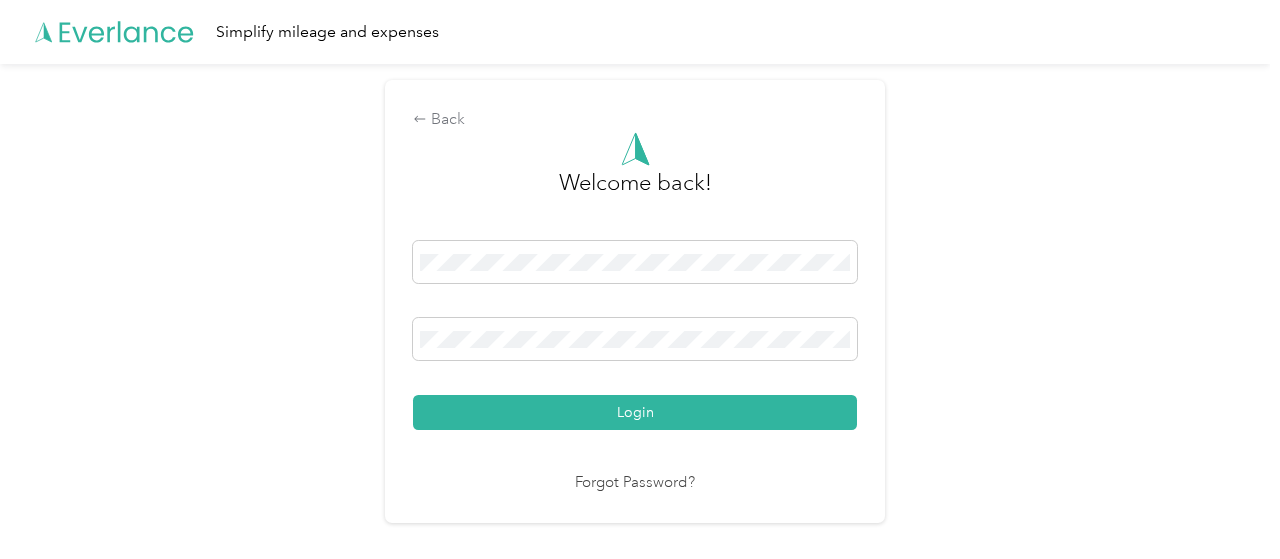 scroll, scrollTop: 0, scrollLeft: 0, axis: both 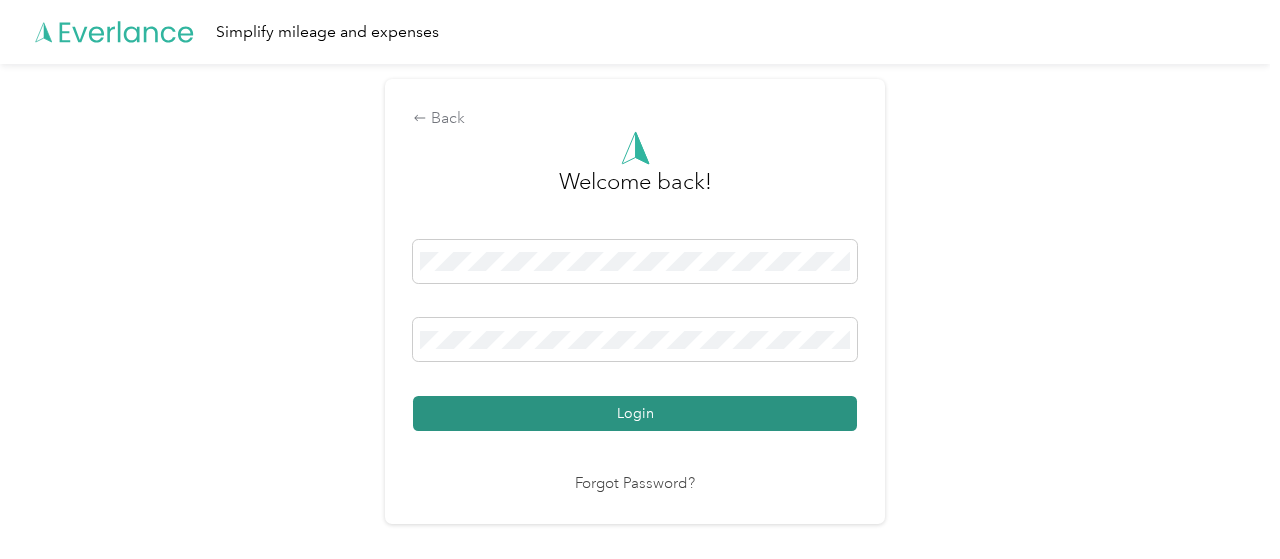 click on "Login" at bounding box center [635, 413] 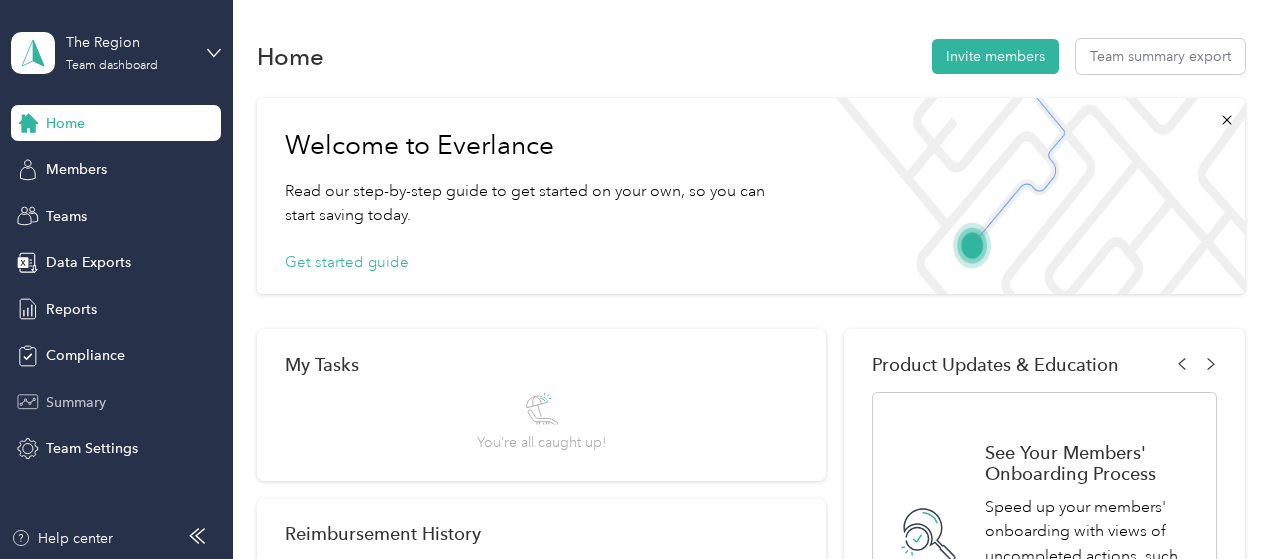 click on "Summary" at bounding box center [76, 402] 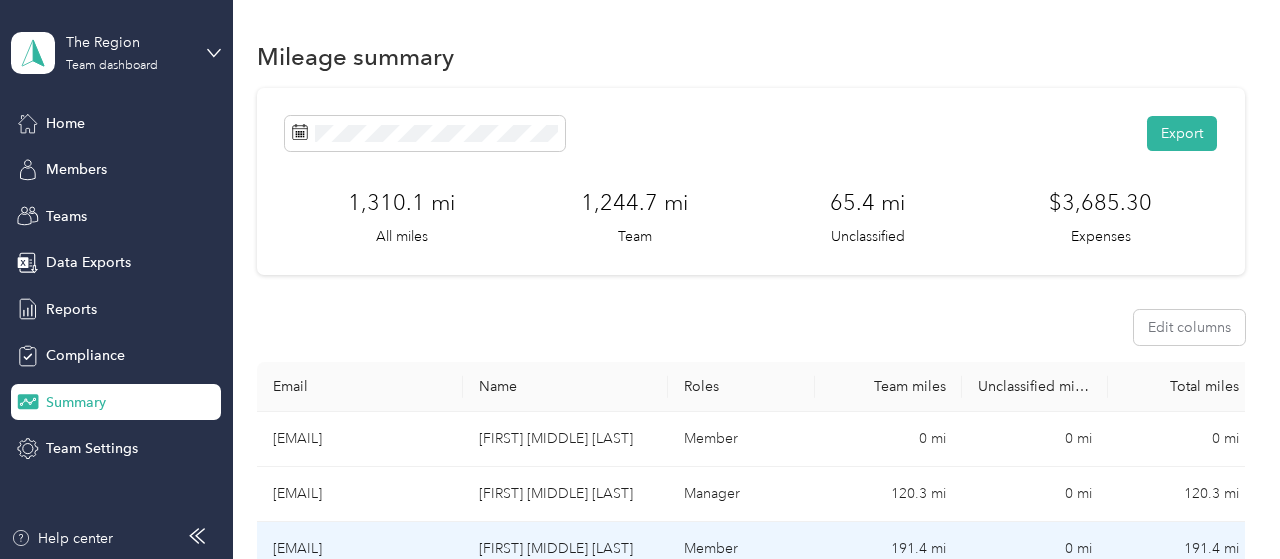 click on "[EMAIL]" at bounding box center [359, 549] 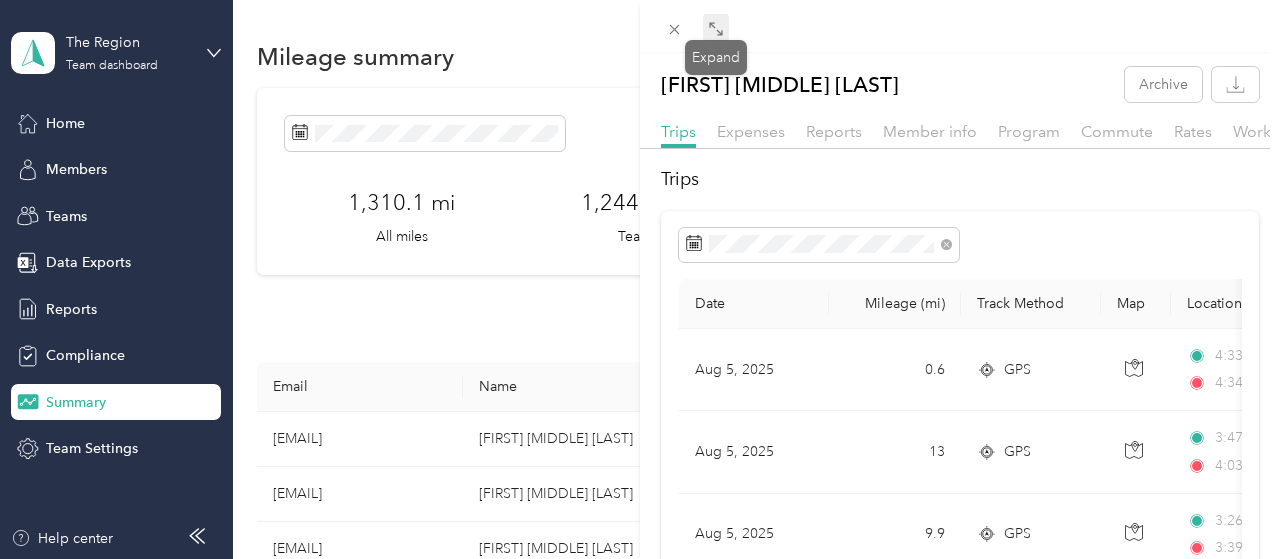 click 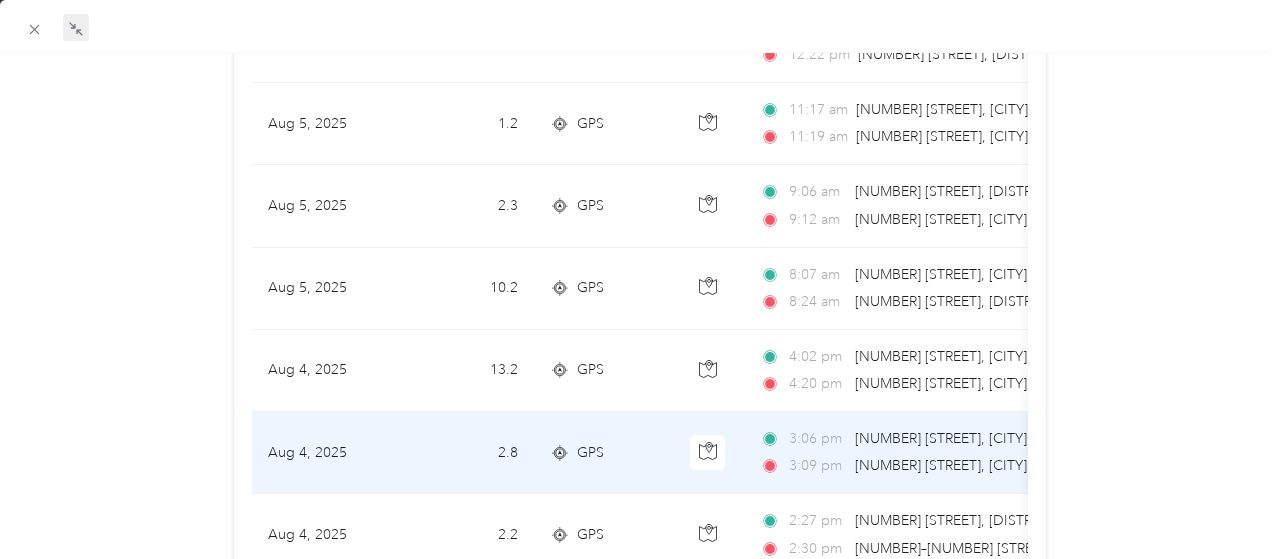 scroll, scrollTop: 800, scrollLeft: 0, axis: vertical 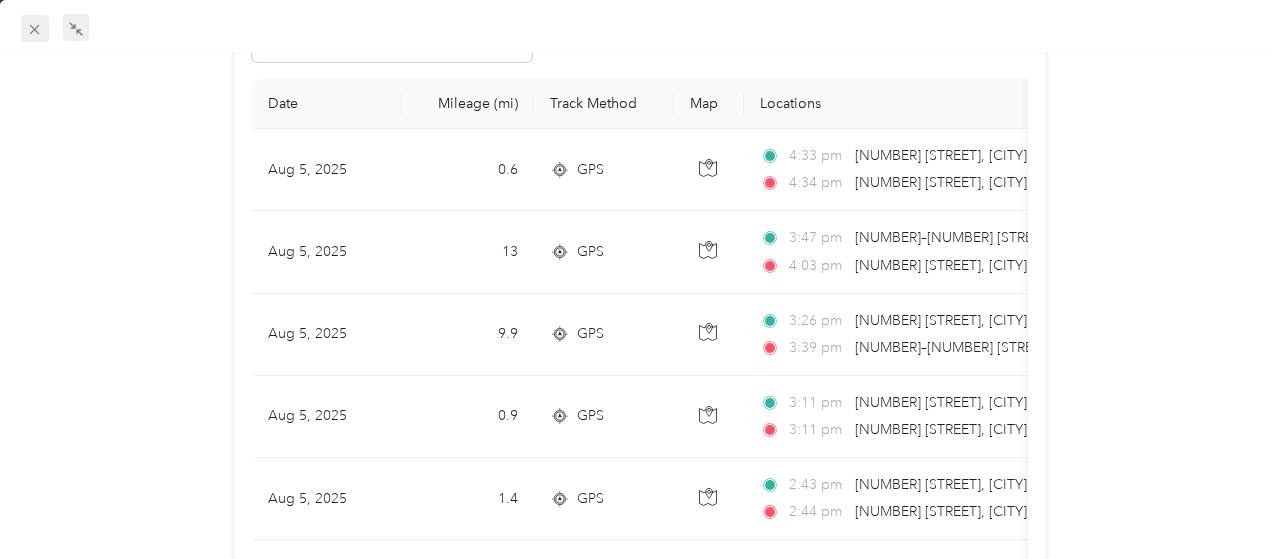 click at bounding box center (35, 29) 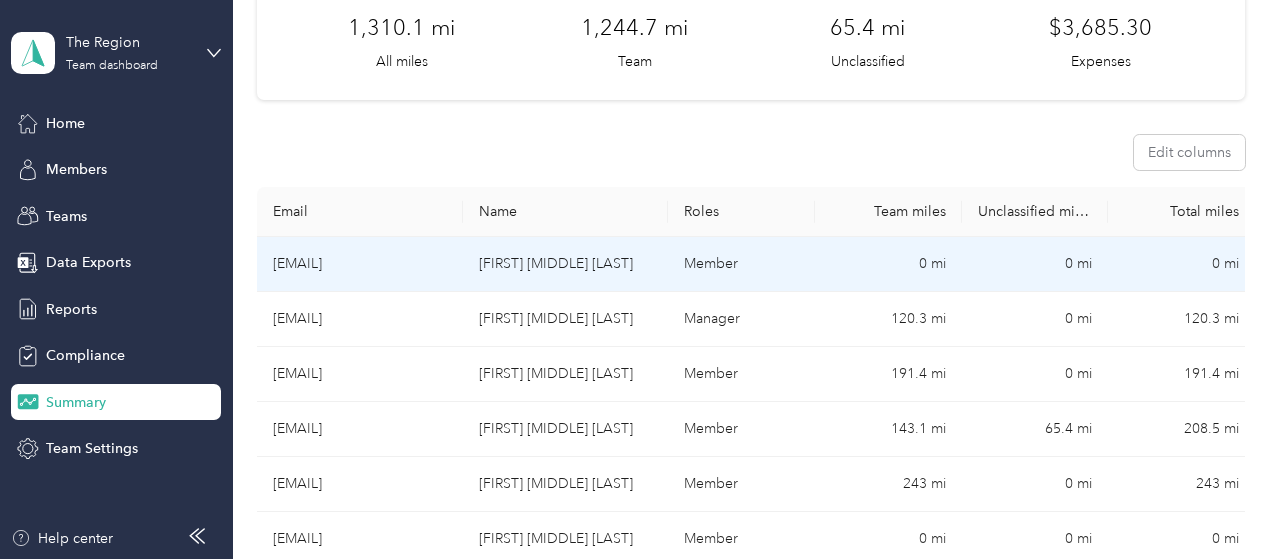 scroll, scrollTop: 200, scrollLeft: 0, axis: vertical 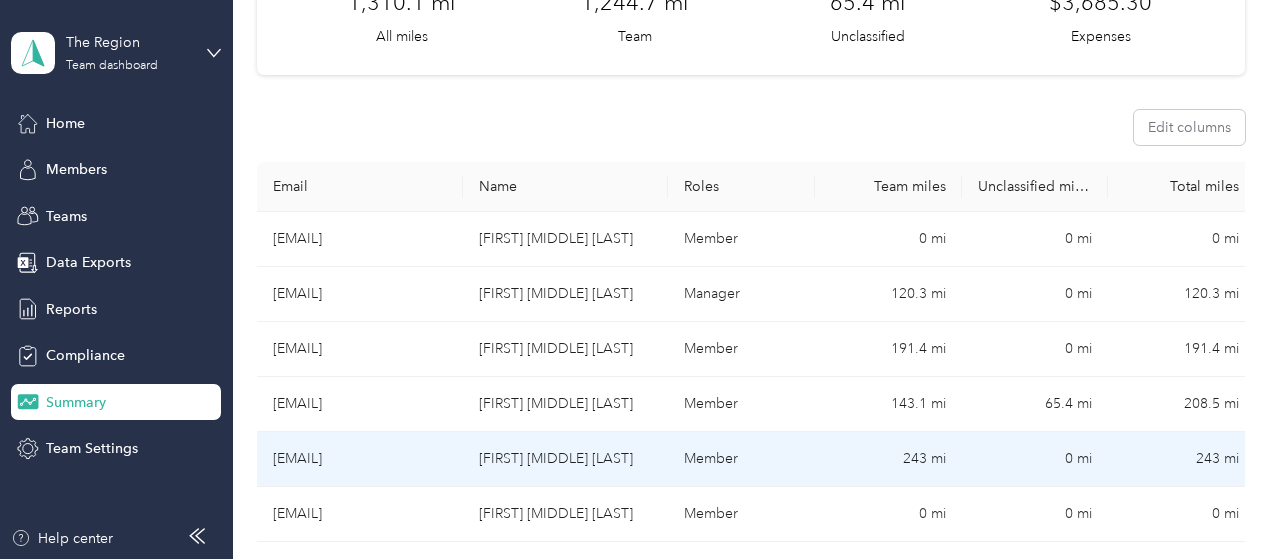 click on "[EMAIL]" at bounding box center (359, 459) 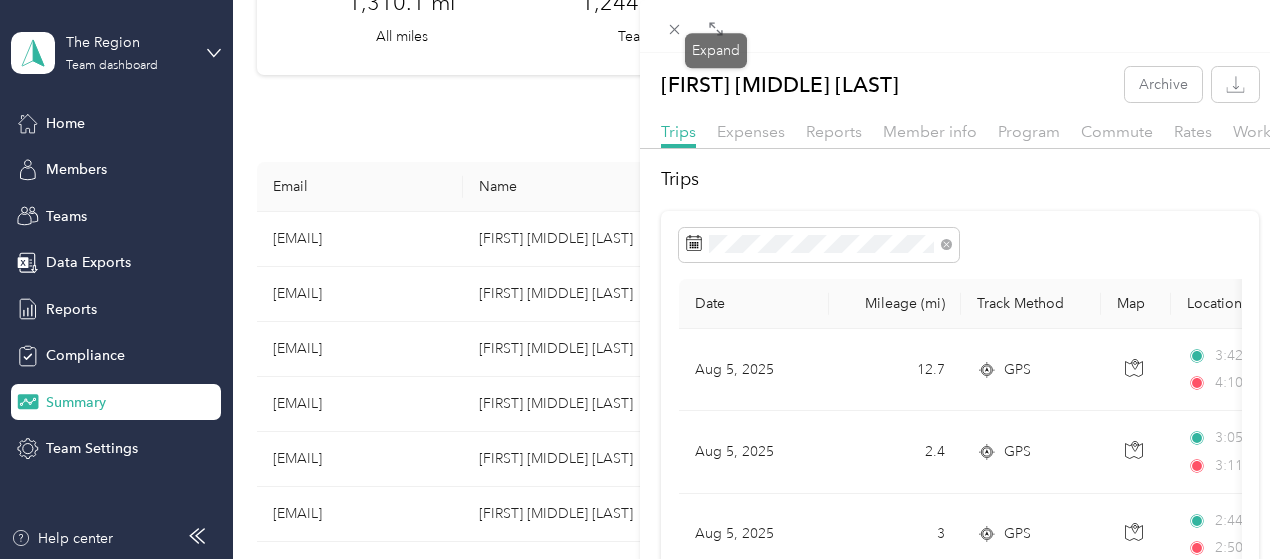 click on "Drag to resize Click to close [FIRST] [MIDDLE] [LAST] Archive Trips Expenses Reports Member info Program Commute Rates Work hours Trips Date Mileage (mi) Track Method Map Locations Mileage value Purpose Aug 5, 2025 12.7 GPS 3:42 pm [BRAND] [NUMBER] [CITY] ([NUMBER] [STREET], [CITY], [STATE], [COUNTRY], [CITY], [STATE]) 4:10 pm Home base ([NUMBER] [STREET], [CITY], [STATE], [COUNTRY], [CITY], [STATE]) $2.70 Cavalier Distributing Company Aug 5, 2025 2.4 GPS 3:05 pm [NUMBER] [STREET], [CITY], [STATE] 3:11 pm [BRAND] [NUMBER] [CITY] ([NUMBER] [STREET], [CITY], [STATE], [COUNTRY], [CITY], [STATE]) $0.51 Cavalier Distributing Company Aug 5, 2025 3 GPS 2:44 pm [NUMBER] [STREET], [CITY], [STATE] 2:50 pm [NUMBER] [STREET], [CITY], [STATE] $0.64 Cavalier Distributing Company Aug 5, 2025 11.9 GPS 1:51 pm [NUMBER] [STREET], [CITY], [STATE] 2:16 pm [NUMBER] [STREET], [CITY], [STATE] $2.53 Cavalier Distributing Company Aug 5, 2025 0.2 GPS 1:38 pm [NUMBER] [STREET] 1:42 pm $0.04 2.1 5" at bounding box center (635, 559) 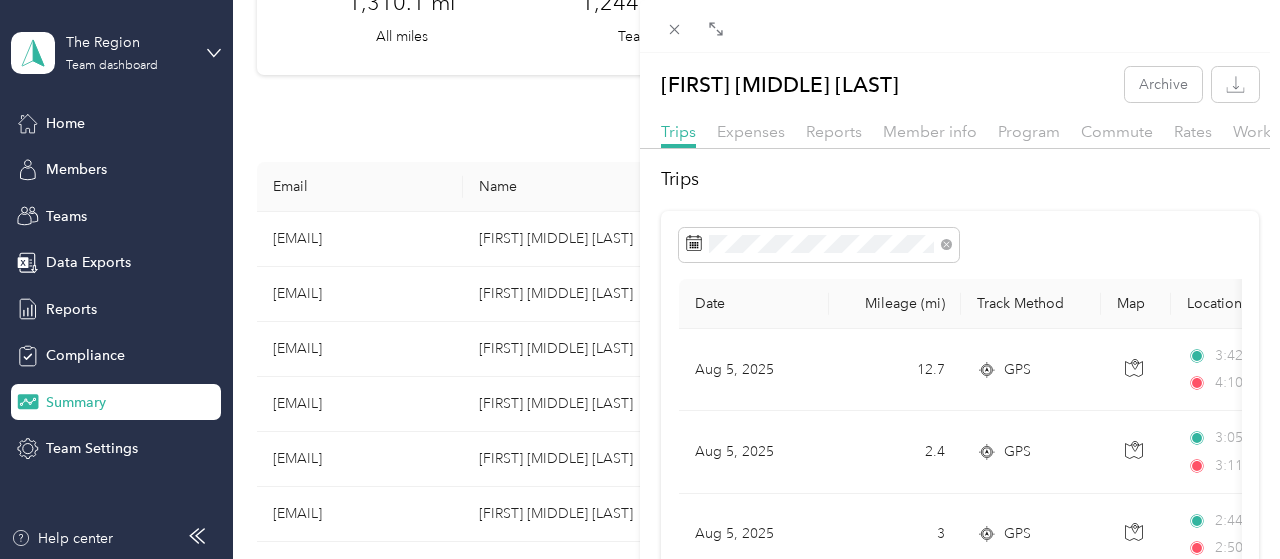 click on "Drag to resize Click to close [FIRST] [MIDDLE] [LAST] Archive Trips Expenses Reports Member info Program Commute Rates Work hours Trips Date Mileage (mi) Track Method Map Locations Mileage value Purpose Aug 5, 2025 12.7 GPS 3:42 pm [BRAND] [NUMBER] [CITY] ([NUMBER] [STREET], [CITY], [STATE], [COUNTRY], [CITY], [STATE]) 4:10 pm Home base ([NUMBER] [STREET], [CITY], [STATE], [COUNTRY], [CITY], [STATE]) $2.70 Cavalier Distributing Company Aug 5, 2025 2.4 GPS 3:05 pm [NUMBER] [STREET], [CITY], [STATE] 3:11 pm [BRAND] [NUMBER] [CITY] ([NUMBER] [STREET], [CITY], [STATE], [COUNTRY], [CITY], [STATE]) $0.51 Cavalier Distributing Company Aug 5, 2025 3 GPS 2:44 pm [NUMBER] [STREET], [CITY], [STATE] 2:50 pm [NUMBER] [STREET], [CITY], [STATE] $0.64 Cavalier Distributing Company Aug 5, 2025 11.9 GPS 1:51 pm [NUMBER] [STREET], [CITY], [STATE] 2:16 pm [NUMBER] [STREET], [CITY], [STATE] $2.53 Cavalier Distributing Company Aug 5, 2025 0.2 GPS 1:38 pm [NUMBER] [STREET] 1:42 pm $0.04 2.1 5" at bounding box center (635, 559) 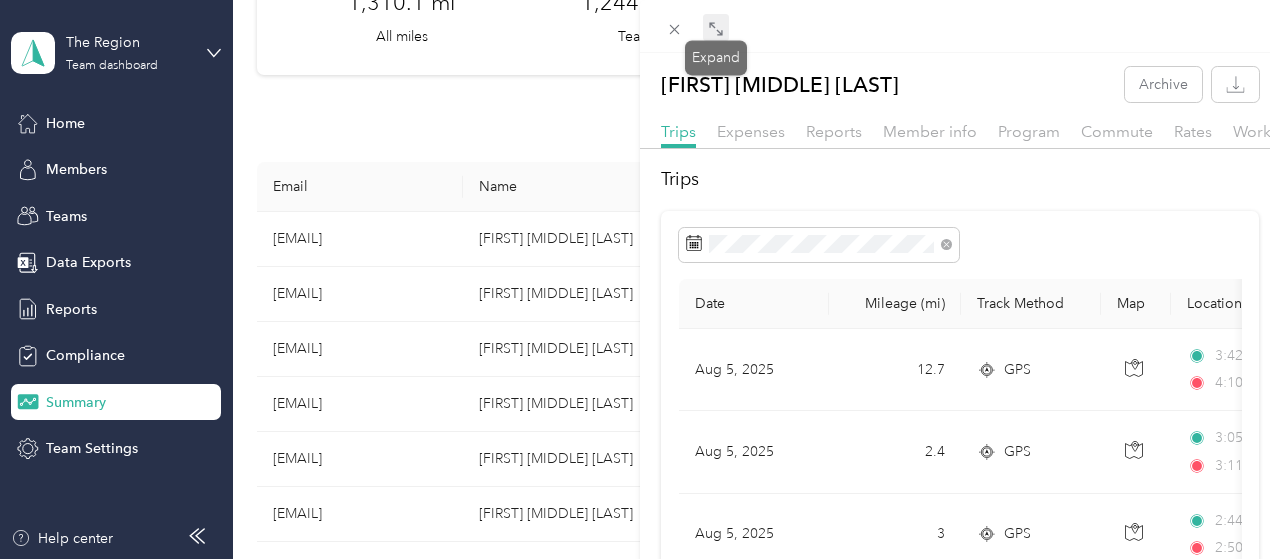 click 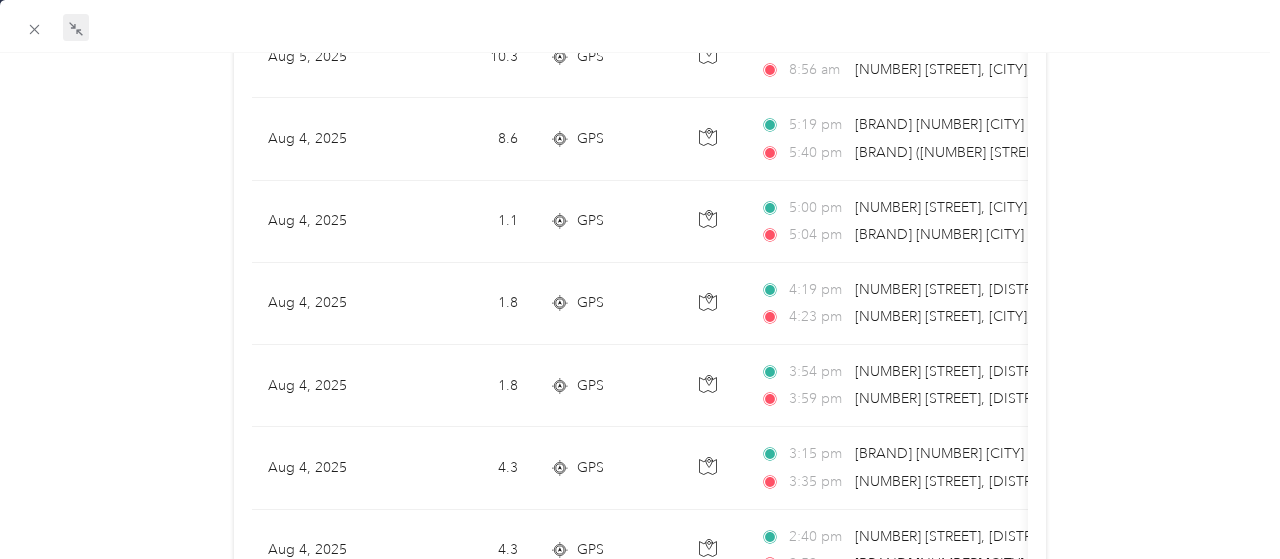 scroll, scrollTop: 1964, scrollLeft: 0, axis: vertical 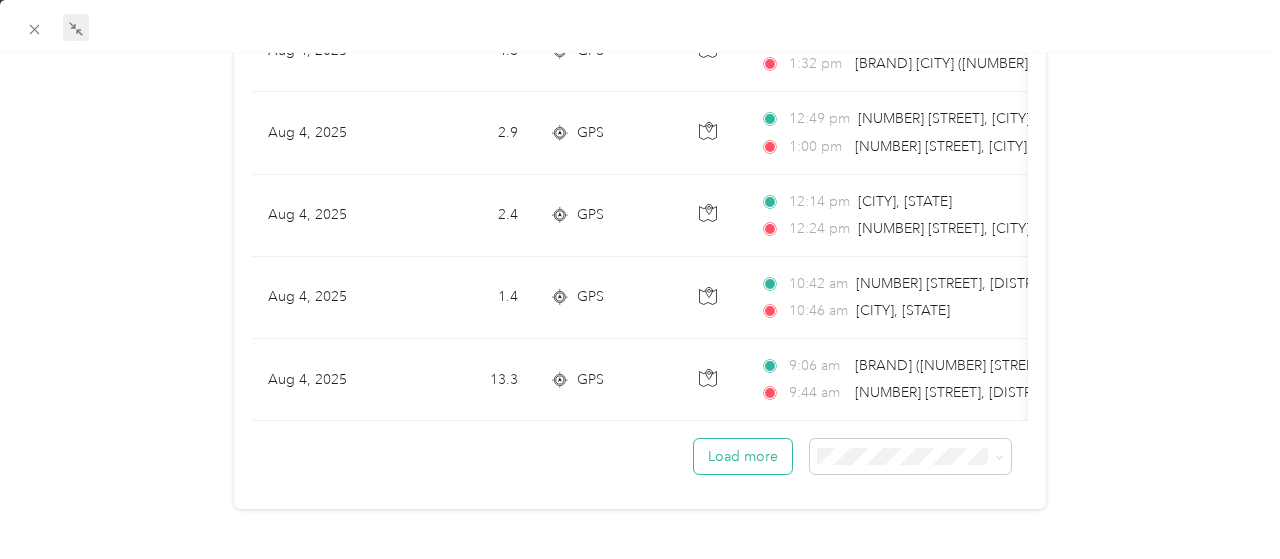 click on "Load more" at bounding box center [743, 456] 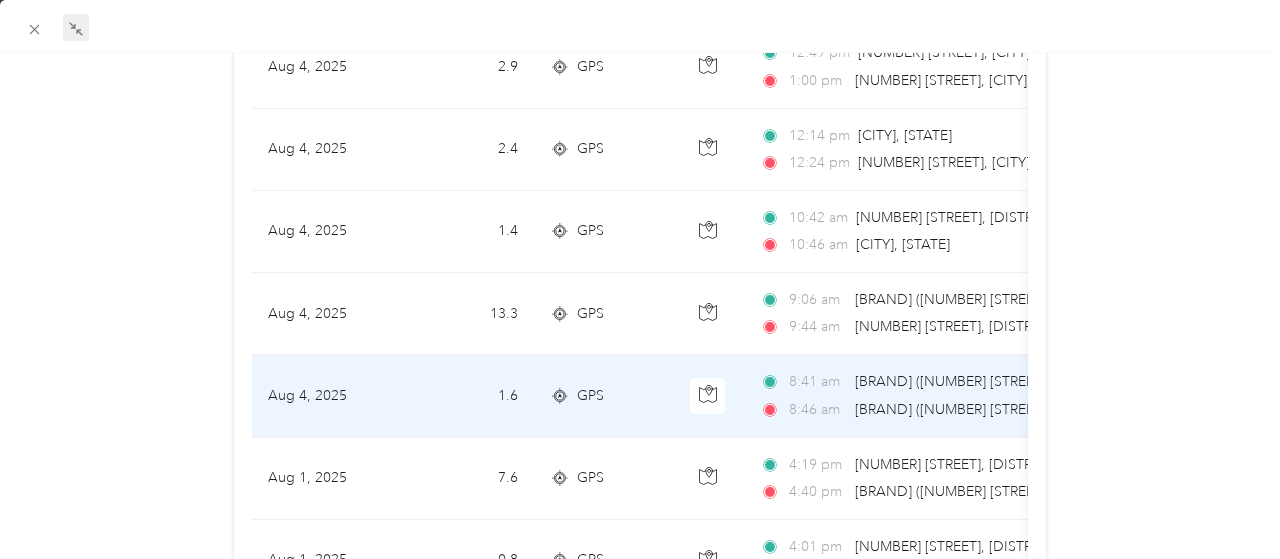 scroll, scrollTop: 2064, scrollLeft: 0, axis: vertical 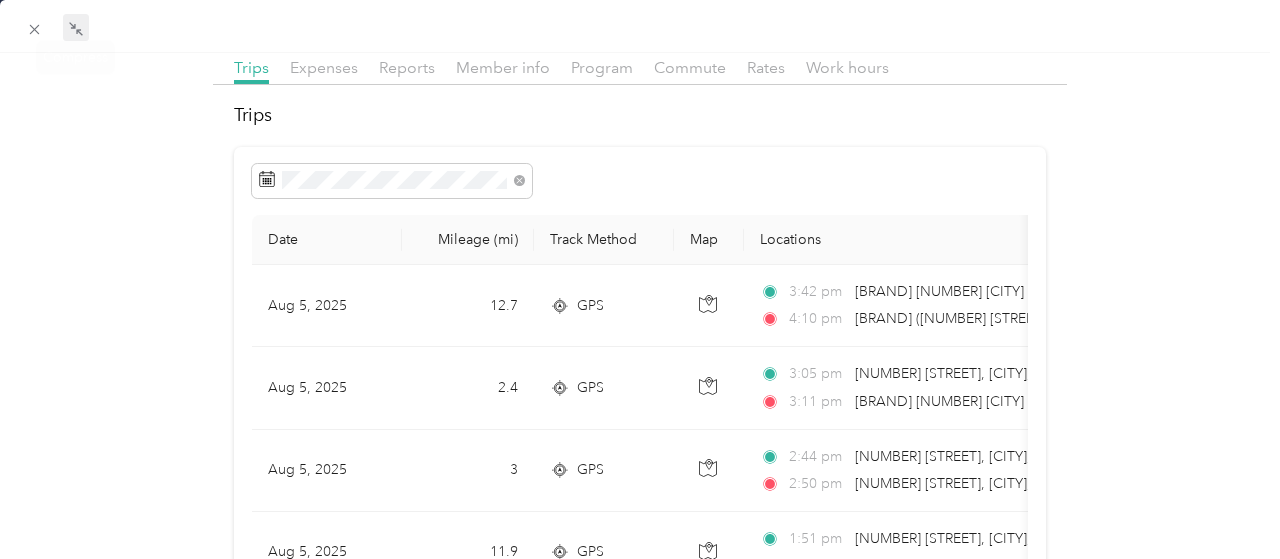drag, startPoint x: 82, startPoint y: 29, endPoint x: 101, endPoint y: 53, distance: 30.610456 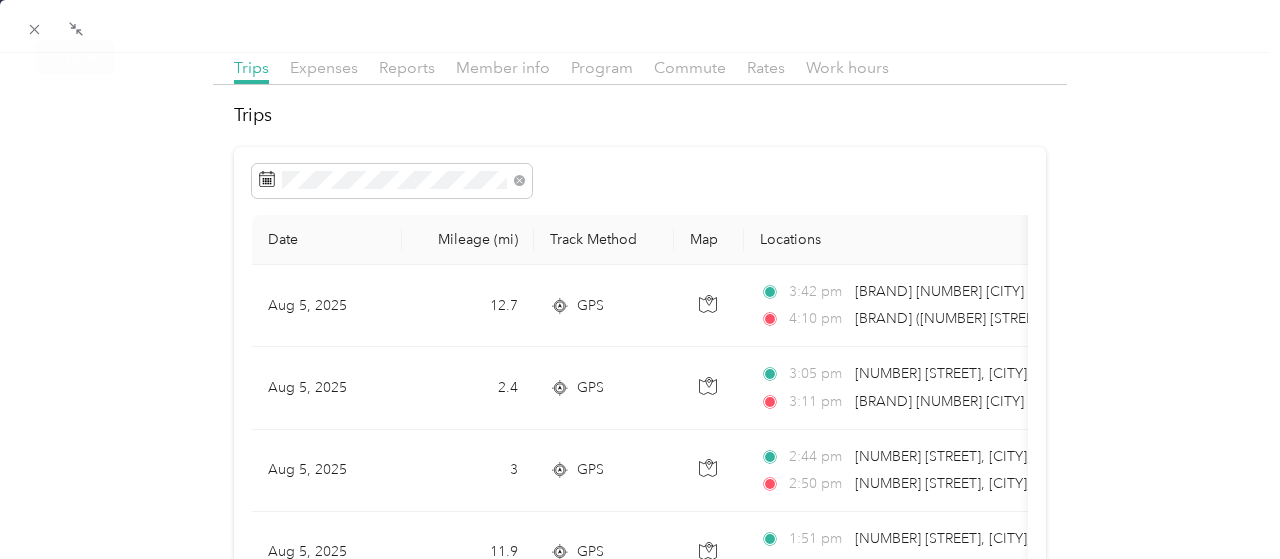 click 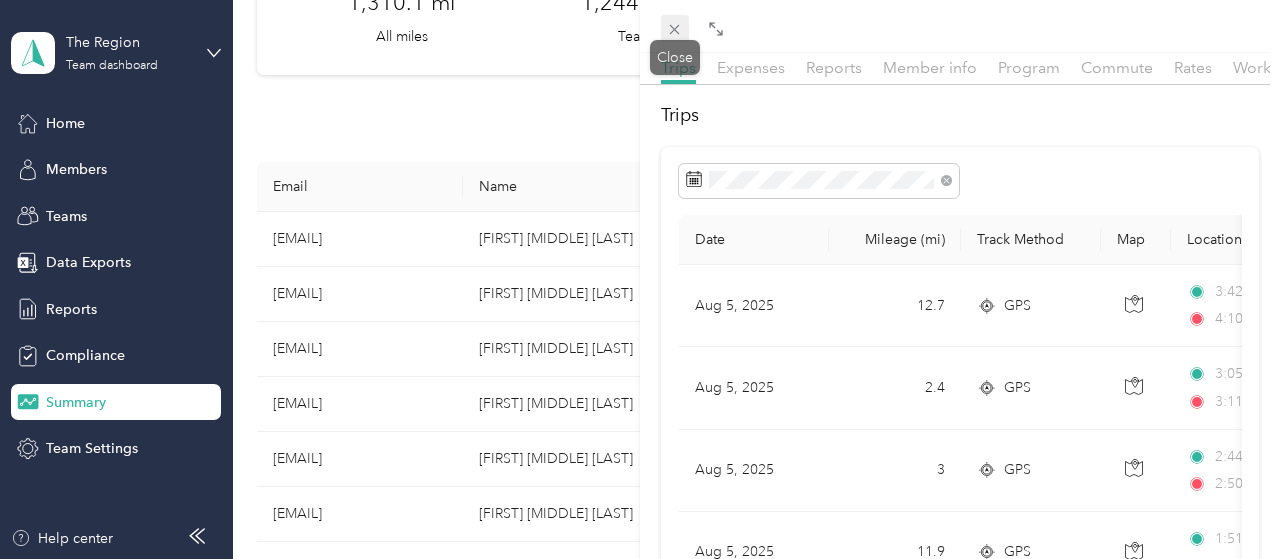 click 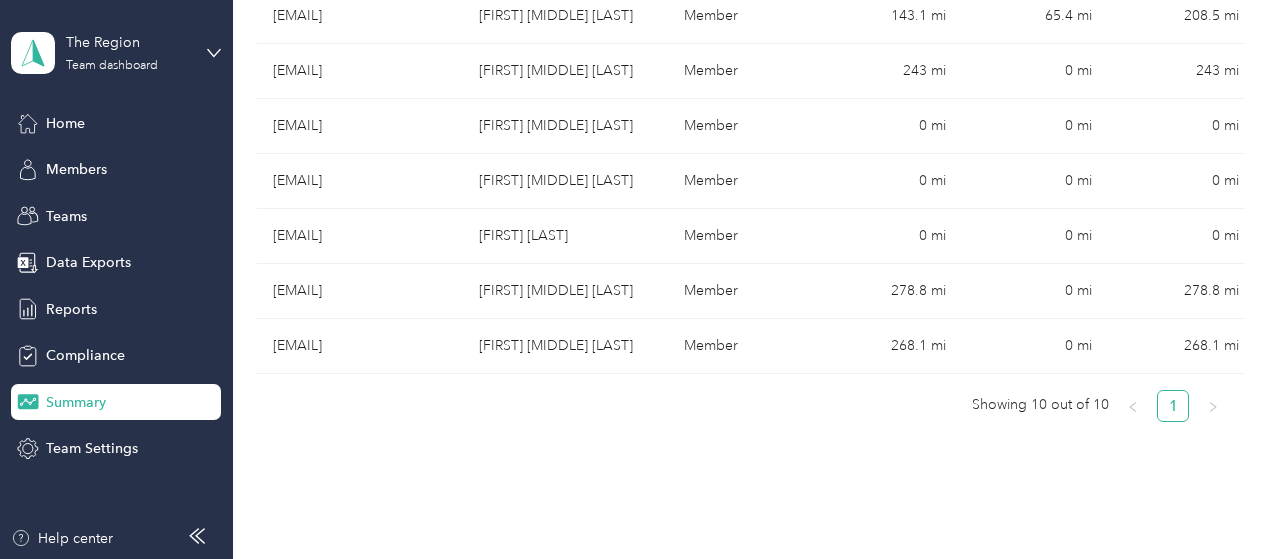 scroll, scrollTop: 600, scrollLeft: 0, axis: vertical 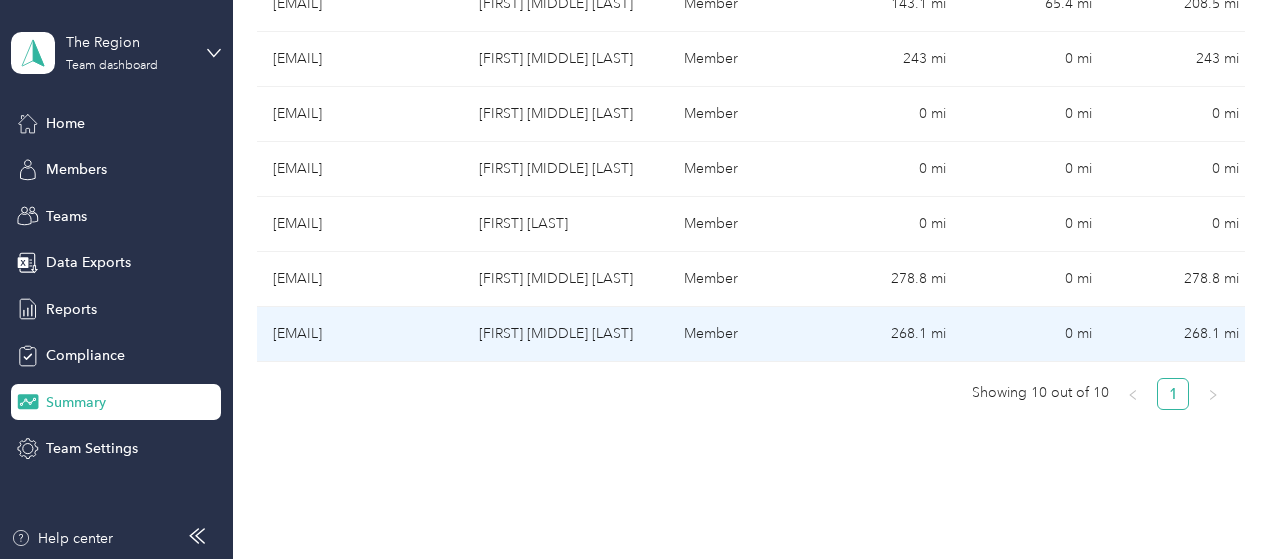 click on "[EMAIL]" at bounding box center (359, 334) 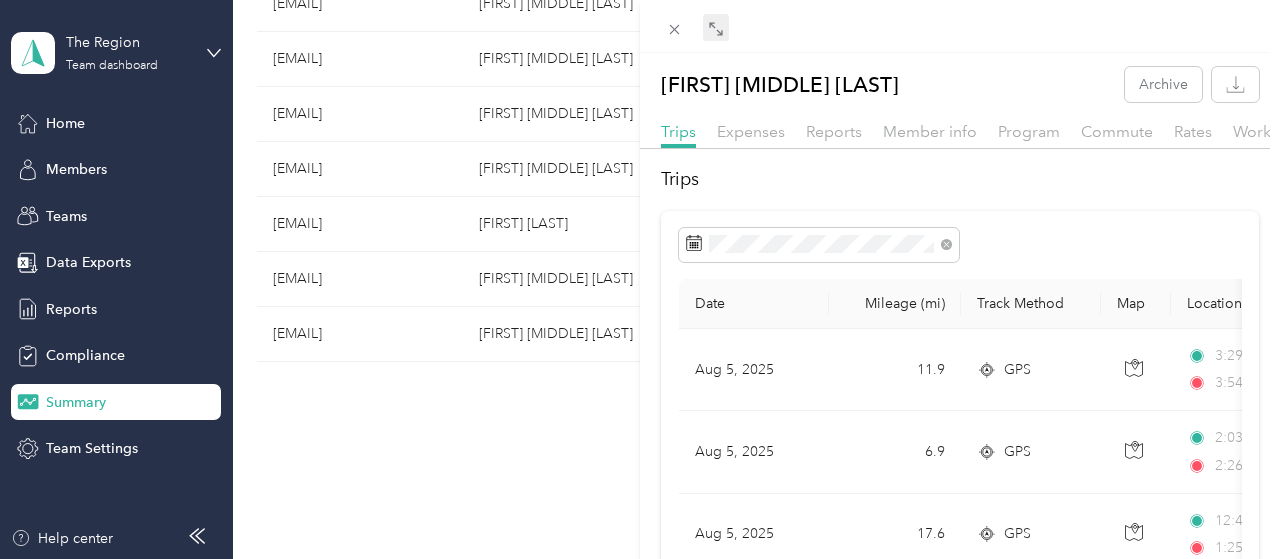 click at bounding box center [716, 28] 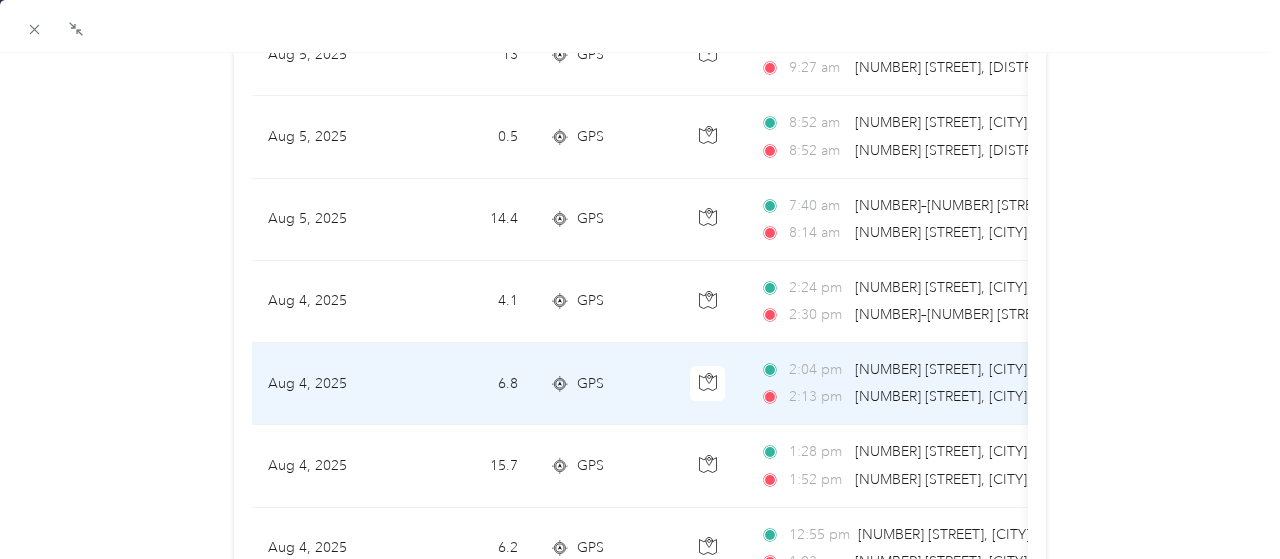scroll, scrollTop: 964, scrollLeft: 0, axis: vertical 